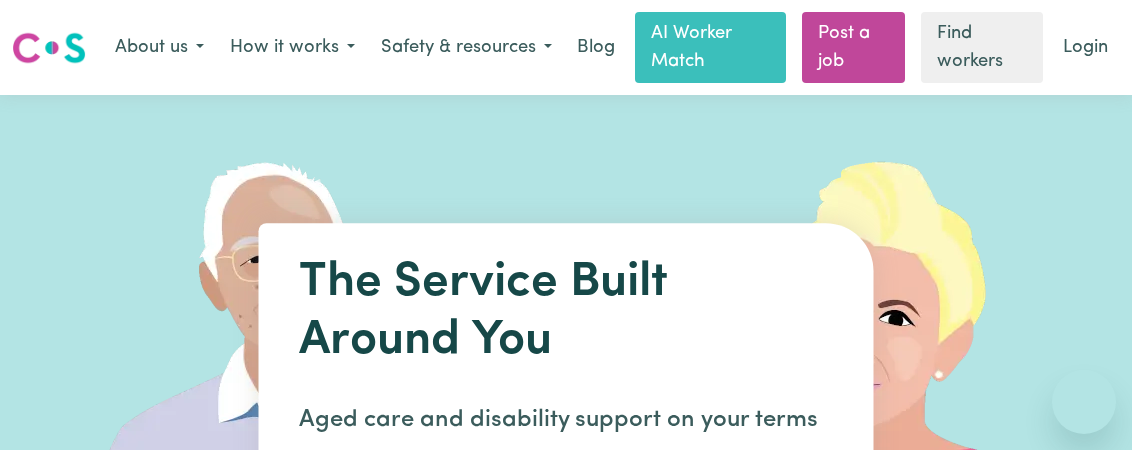 scroll, scrollTop: 0, scrollLeft: 0, axis: both 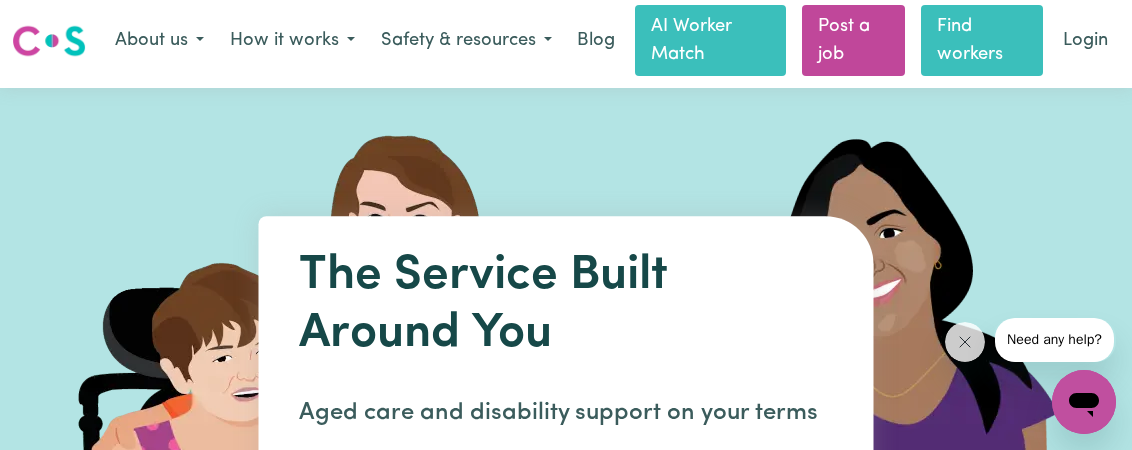 click on "Find workers" at bounding box center [982, 40] 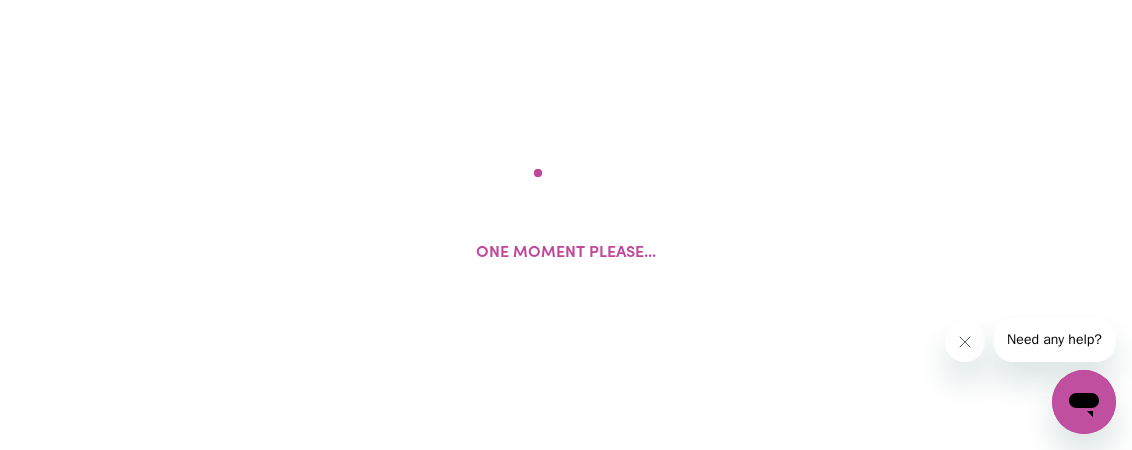 scroll, scrollTop: 0, scrollLeft: 0, axis: both 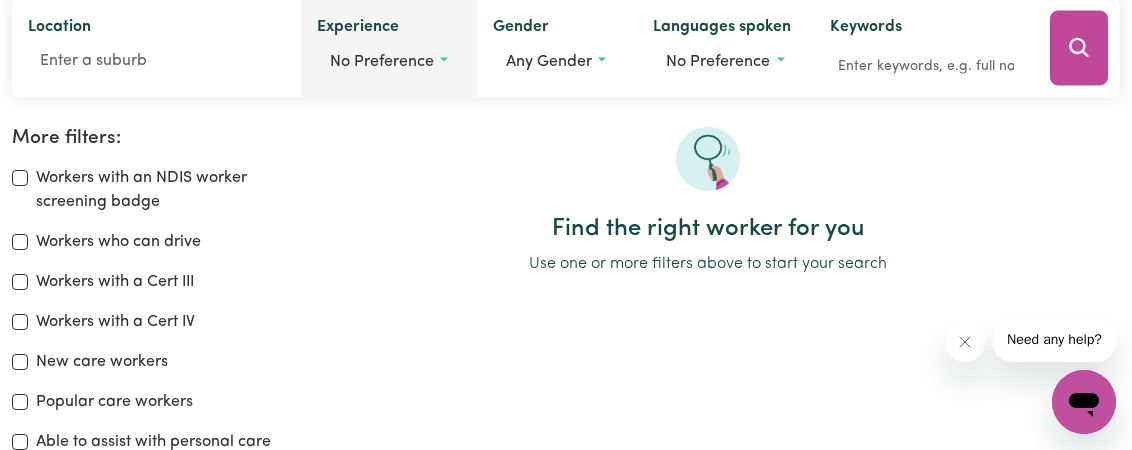 click on "No preference" at bounding box center [389, 62] 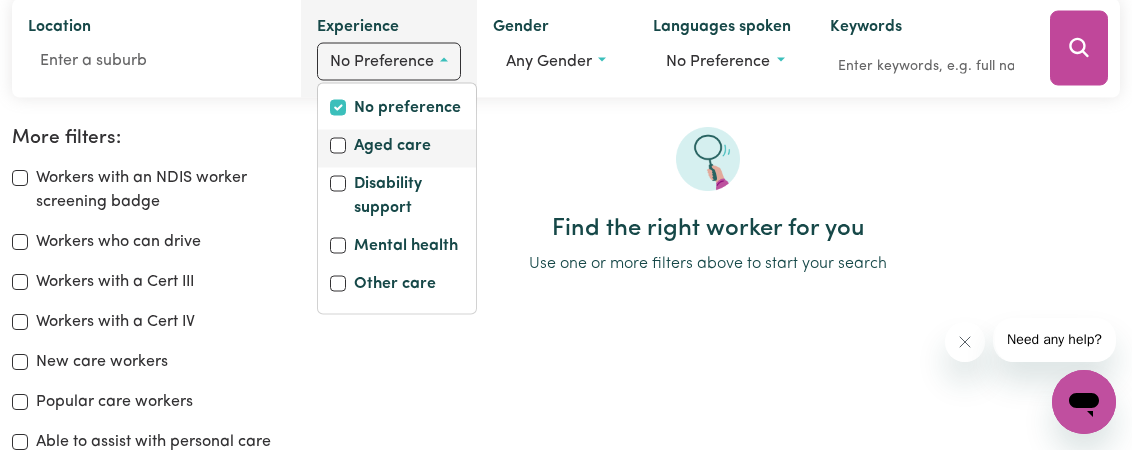 click on "Aged care" at bounding box center (392, 148) 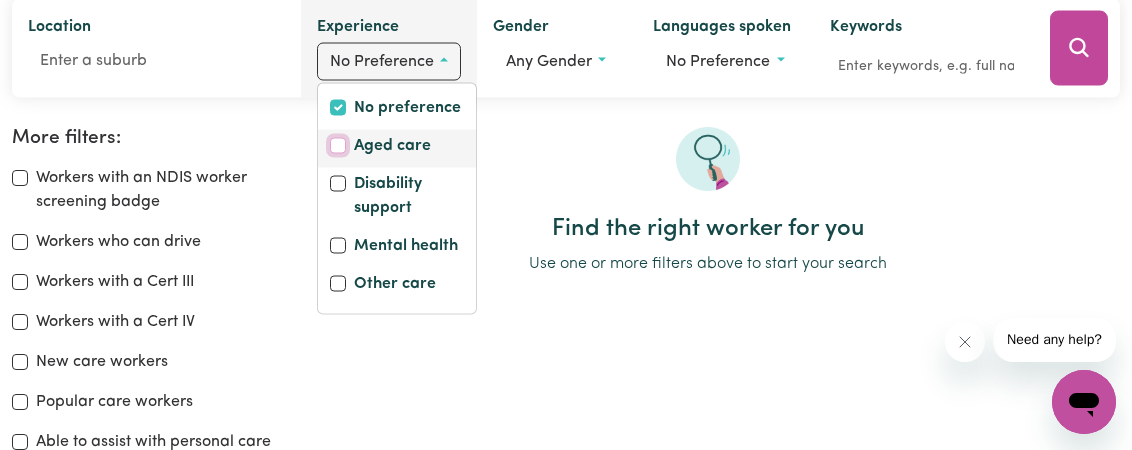 click on "Aged care" at bounding box center [338, 146] 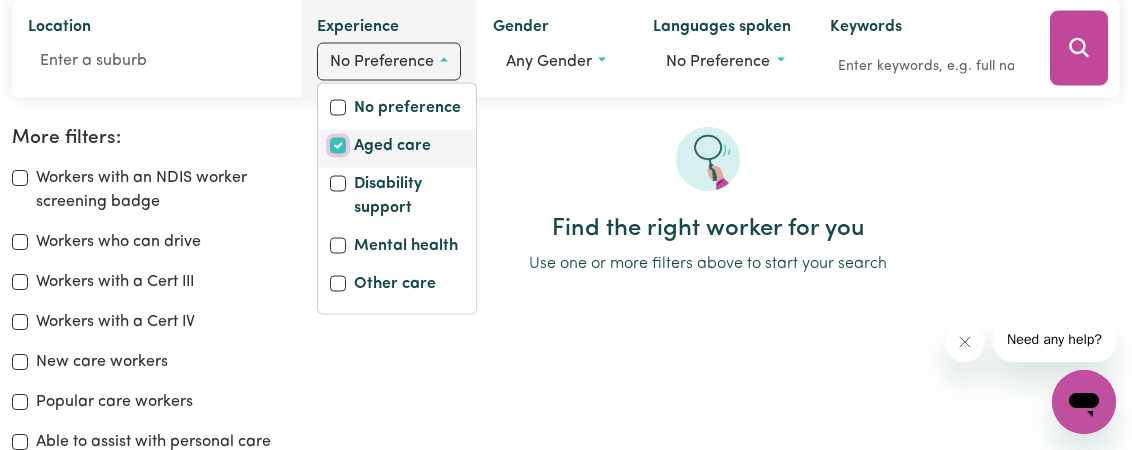 checkbox on "true" 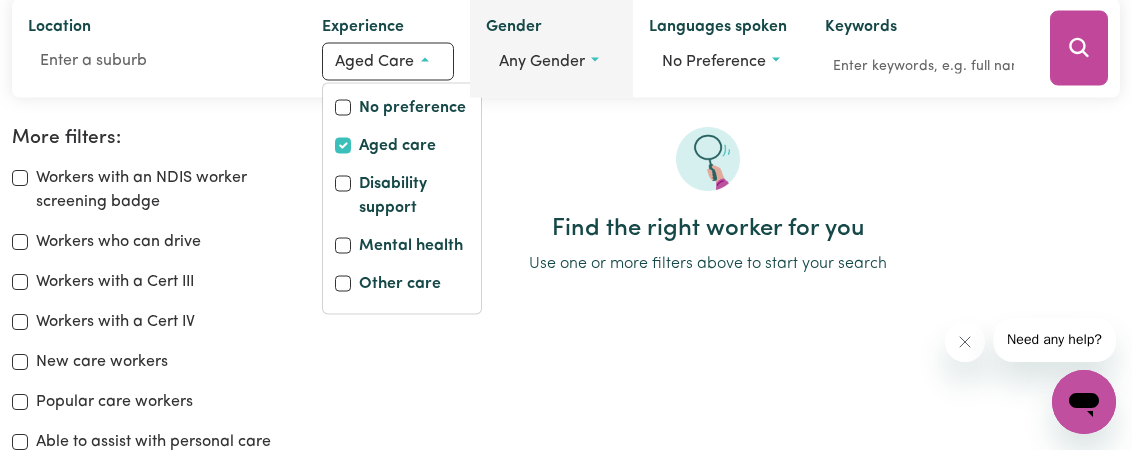 click on "Any gender" at bounding box center (551, 62) 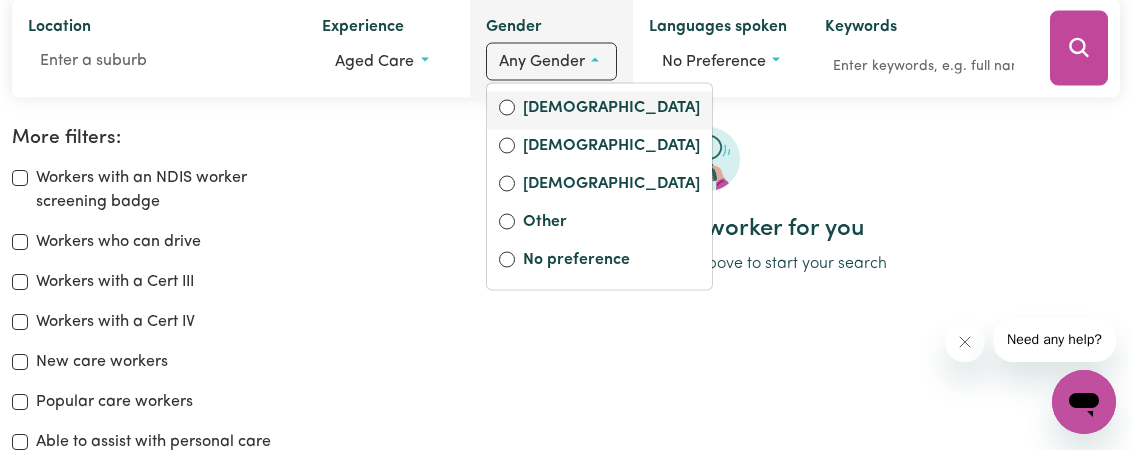 click on "[DEMOGRAPHIC_DATA]" at bounding box center [611, 110] 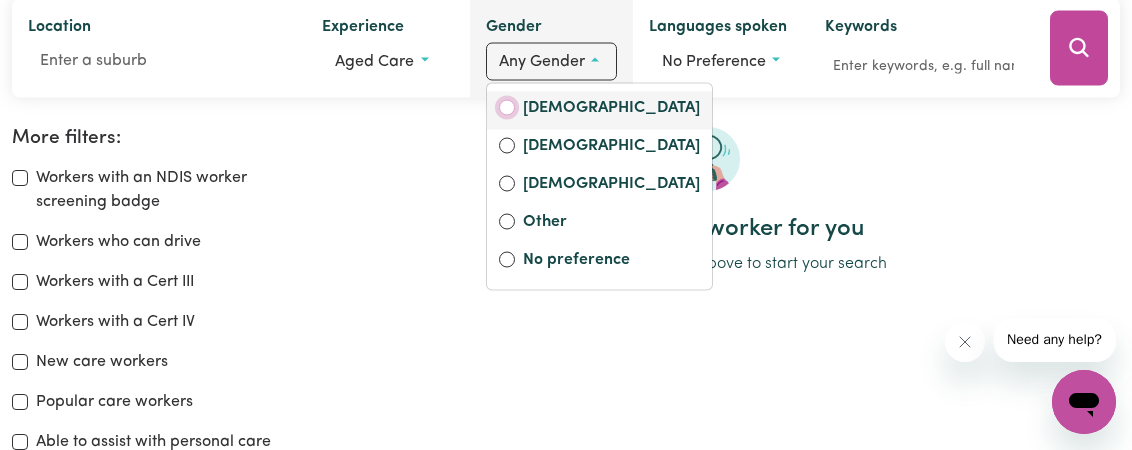 click on "[DEMOGRAPHIC_DATA]" at bounding box center [507, 108] 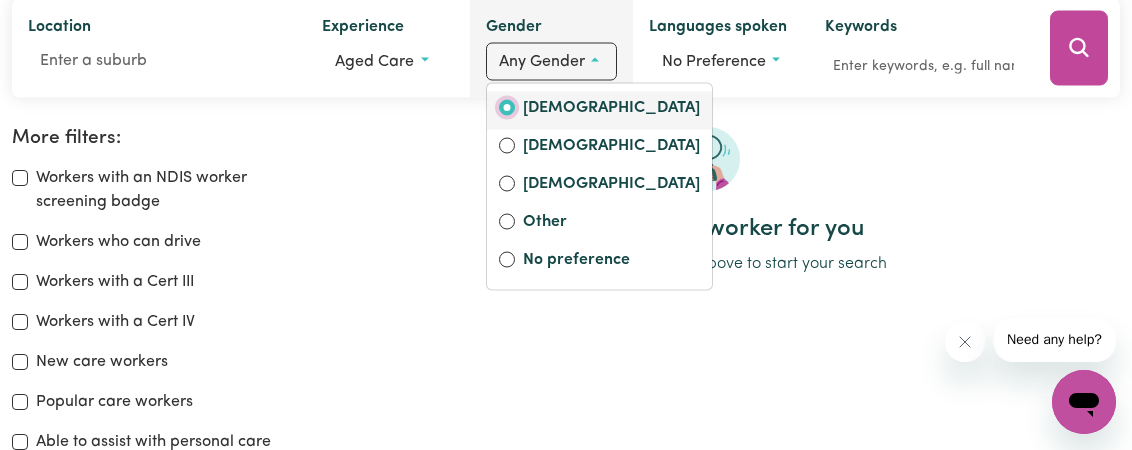radio on "true" 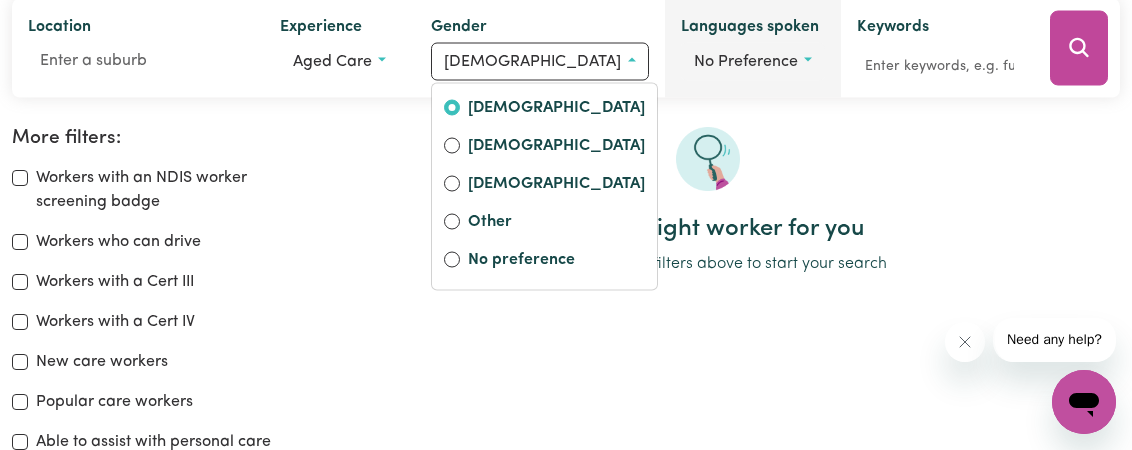 click on "No preference" at bounding box center (753, 62) 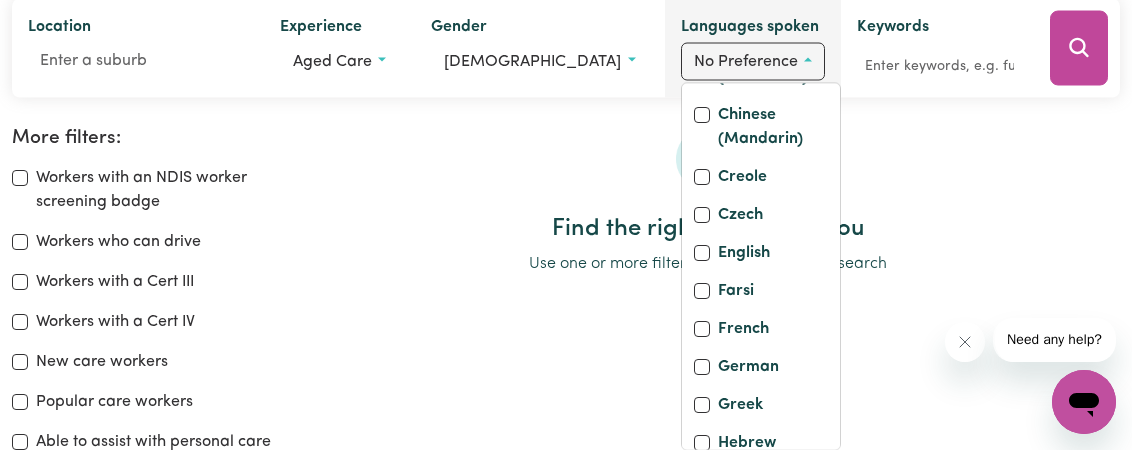 scroll, scrollTop: 290, scrollLeft: 0, axis: vertical 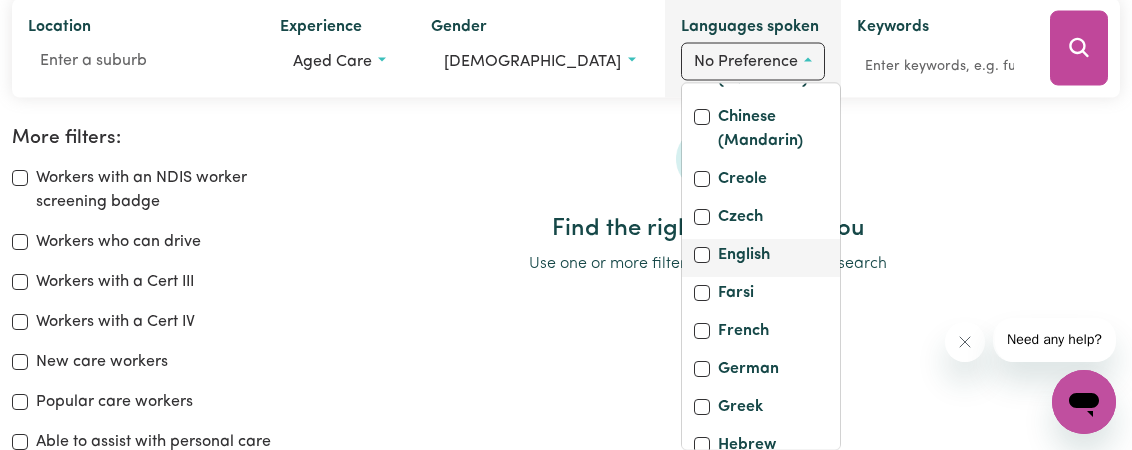 click on "English" at bounding box center (744, 258) 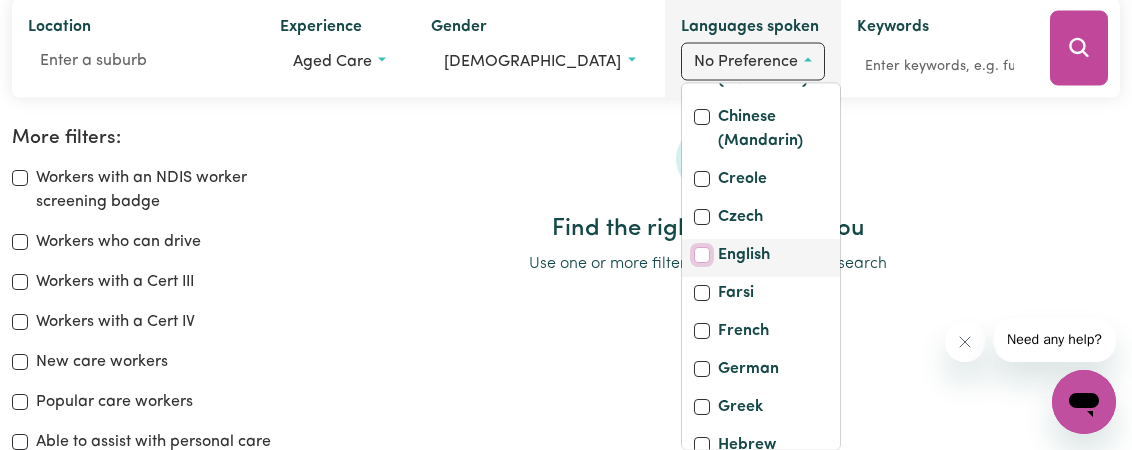 click on "English" at bounding box center (702, 256) 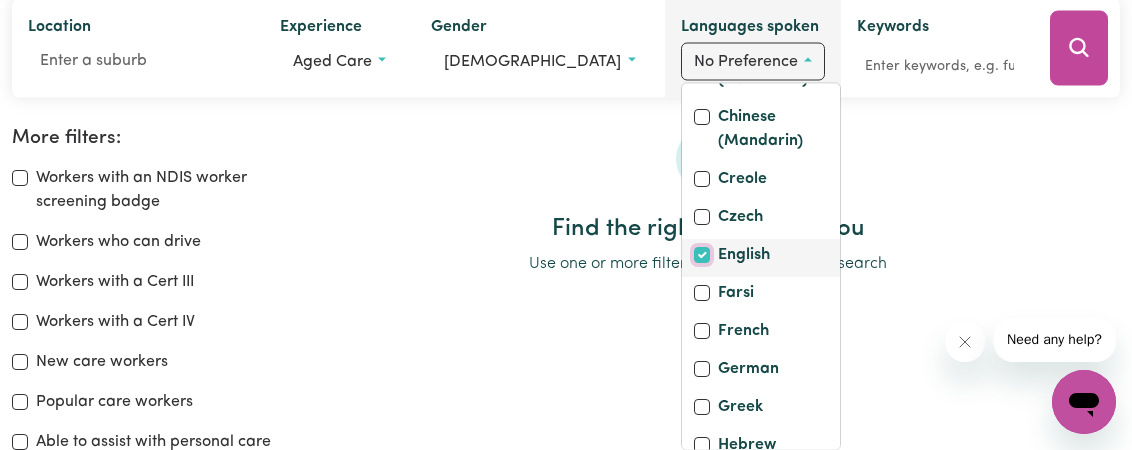 checkbox on "true" 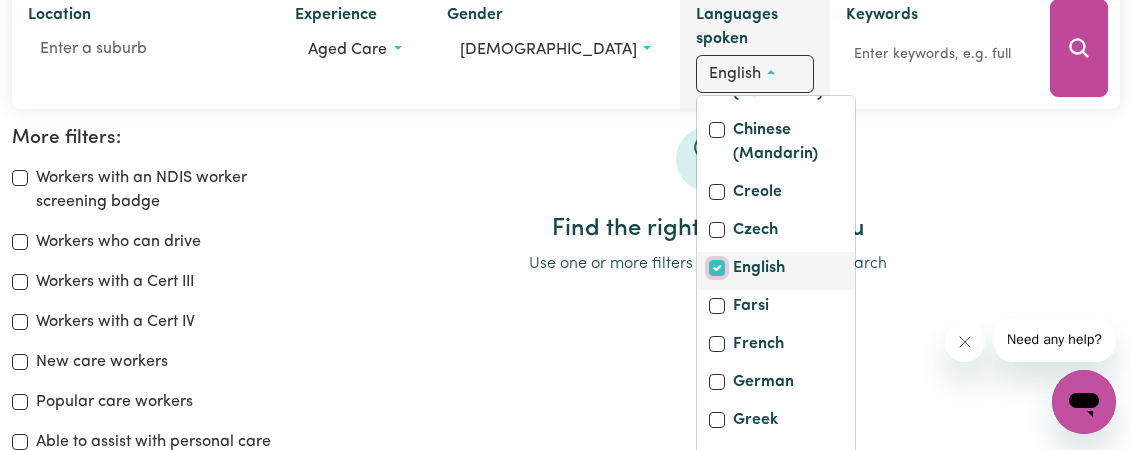 scroll, scrollTop: 283, scrollLeft: 0, axis: vertical 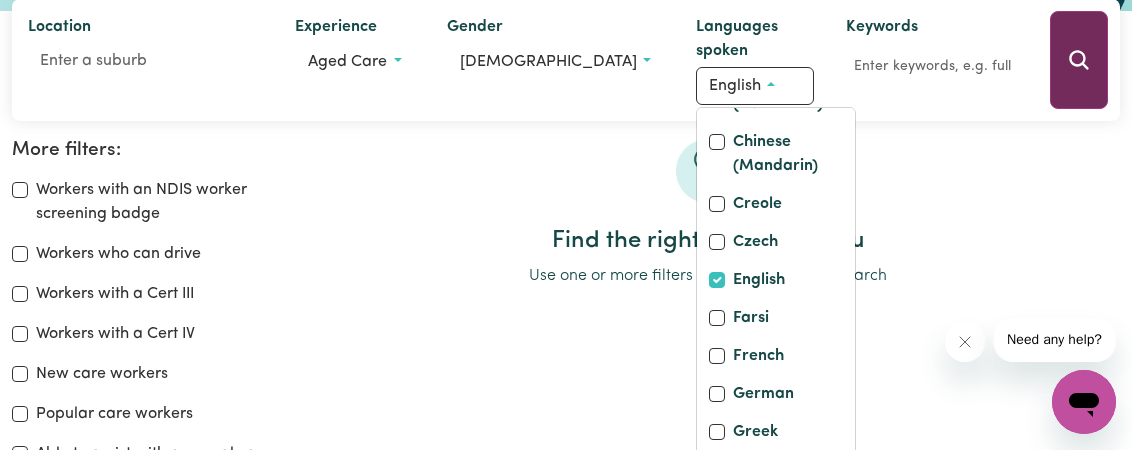 click 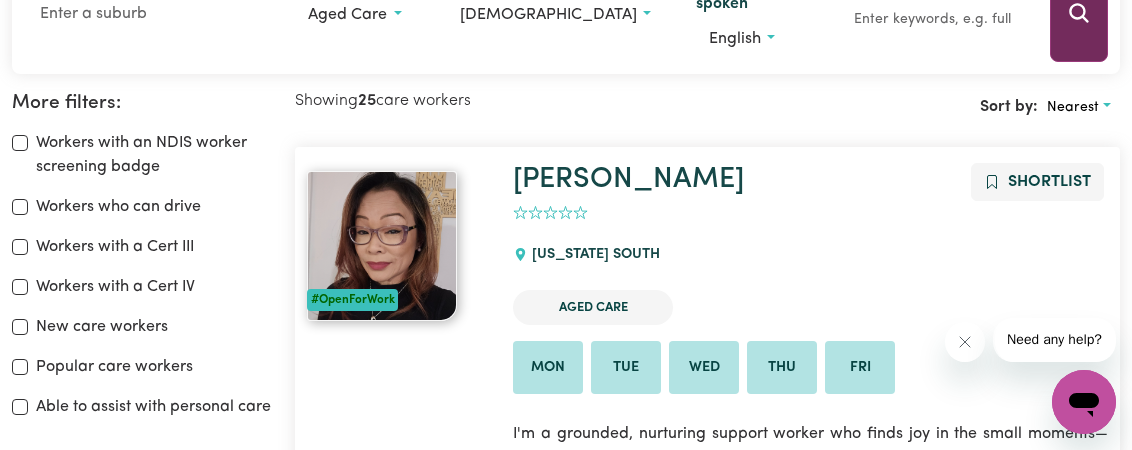 scroll, scrollTop: 358, scrollLeft: 0, axis: vertical 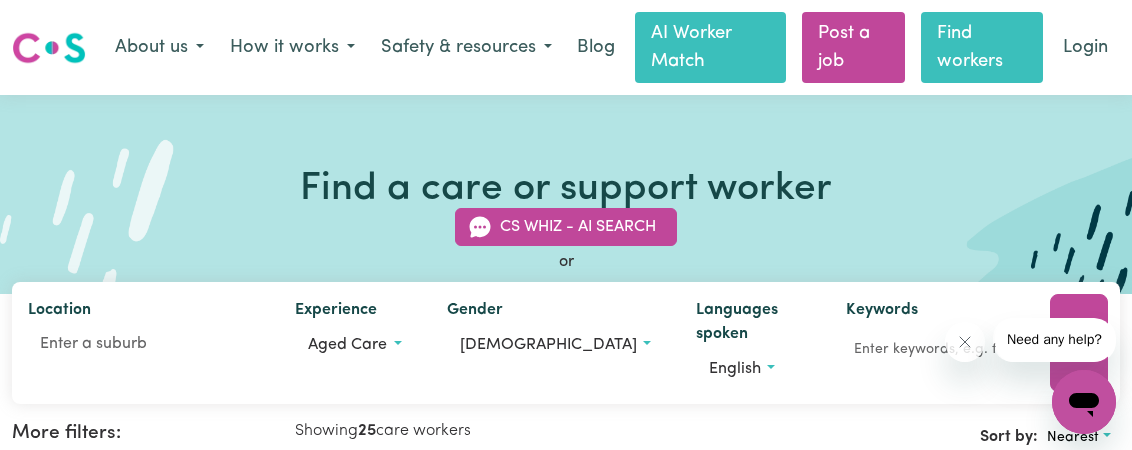 click on "Find workers" at bounding box center (982, 47) 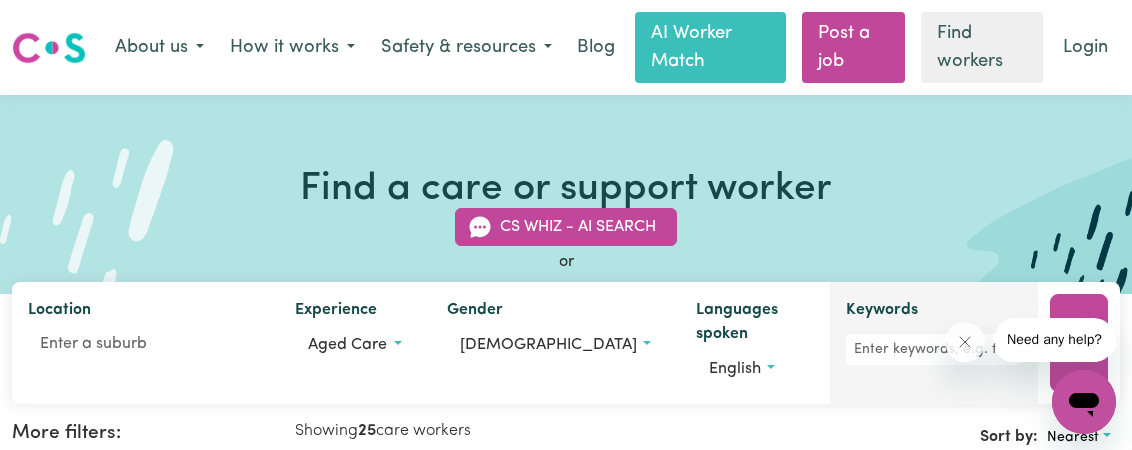 click on "Keywords" at bounding box center (934, 343) 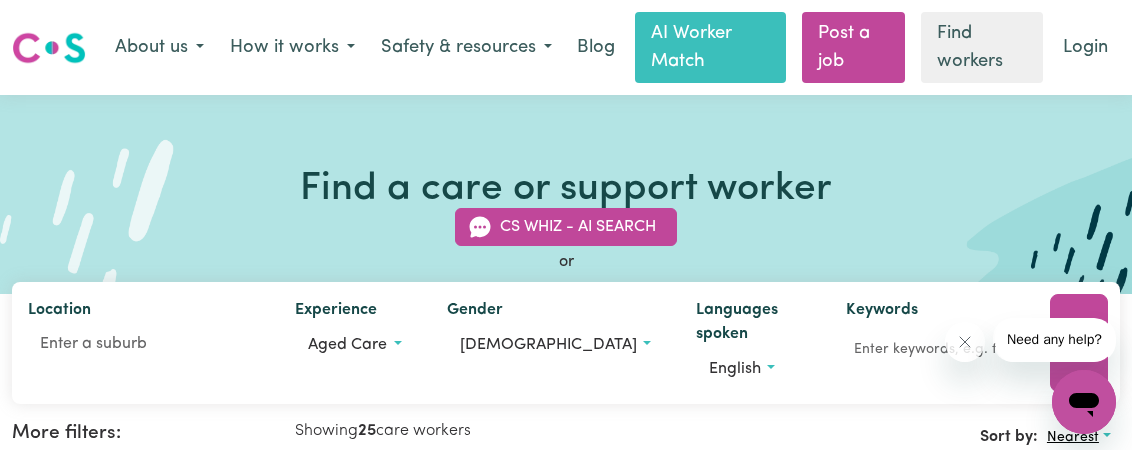 click on "Nearest" at bounding box center (1079, 437) 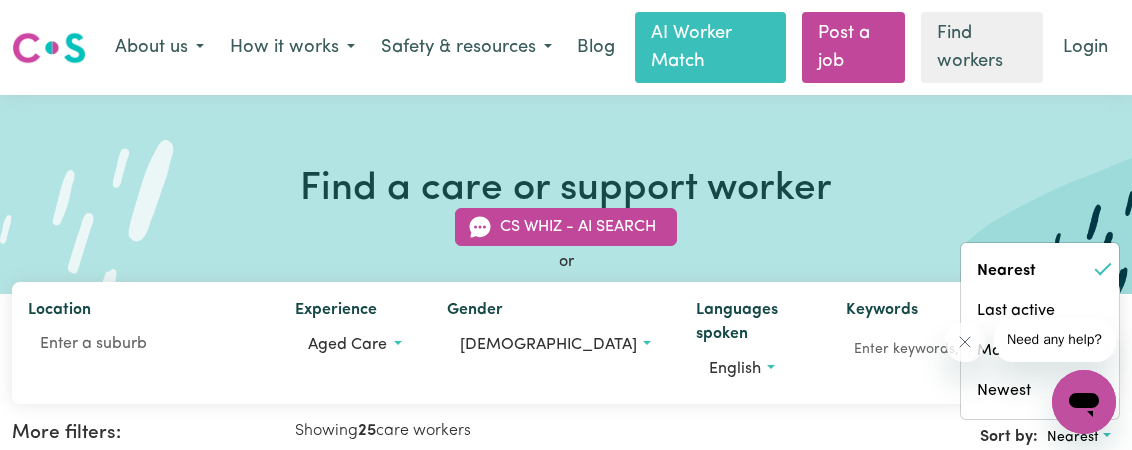 click on "Sort by:  Nearest Nearest Last active Most popular Newest" at bounding box center [914, 437] 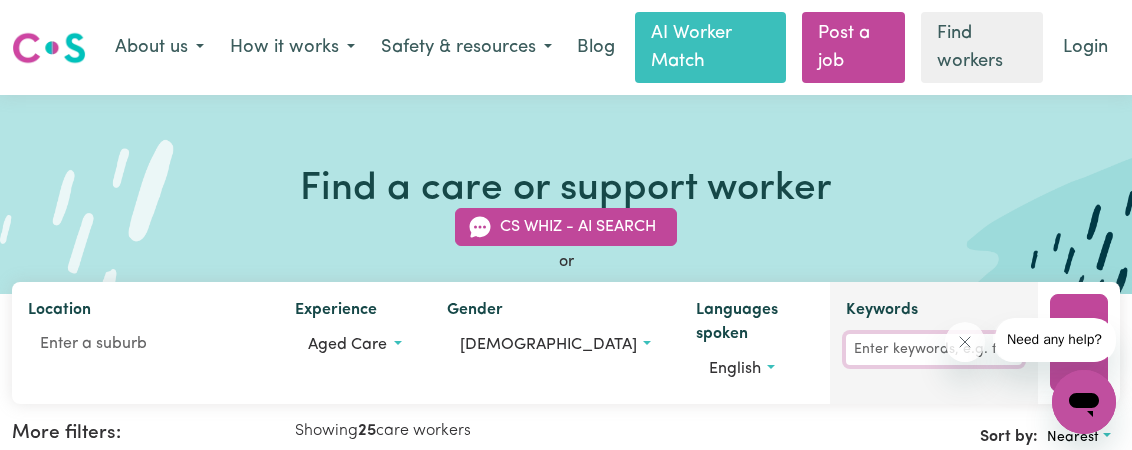 click on "Keywords" at bounding box center (934, 349) 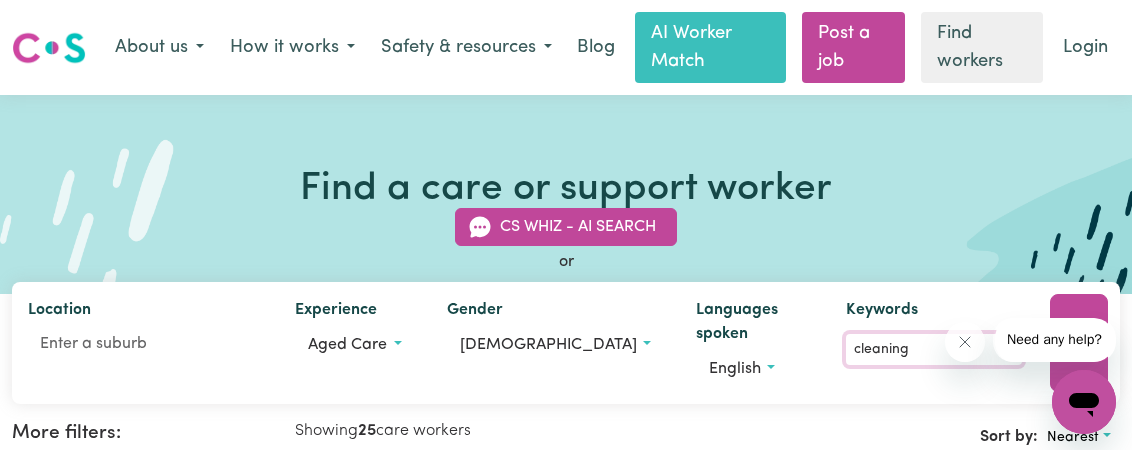 type on "cleaning" 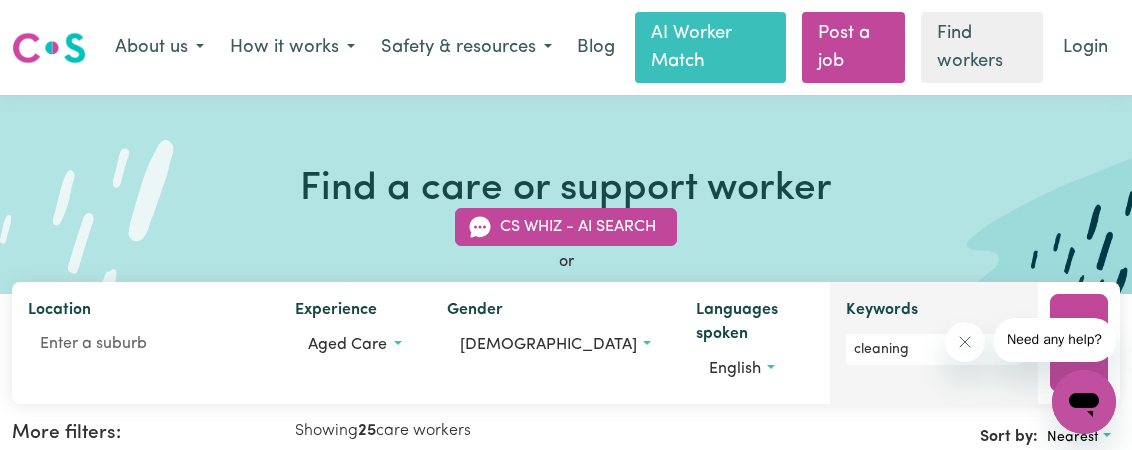 click on "Keywords cleaning" at bounding box center [934, 343] 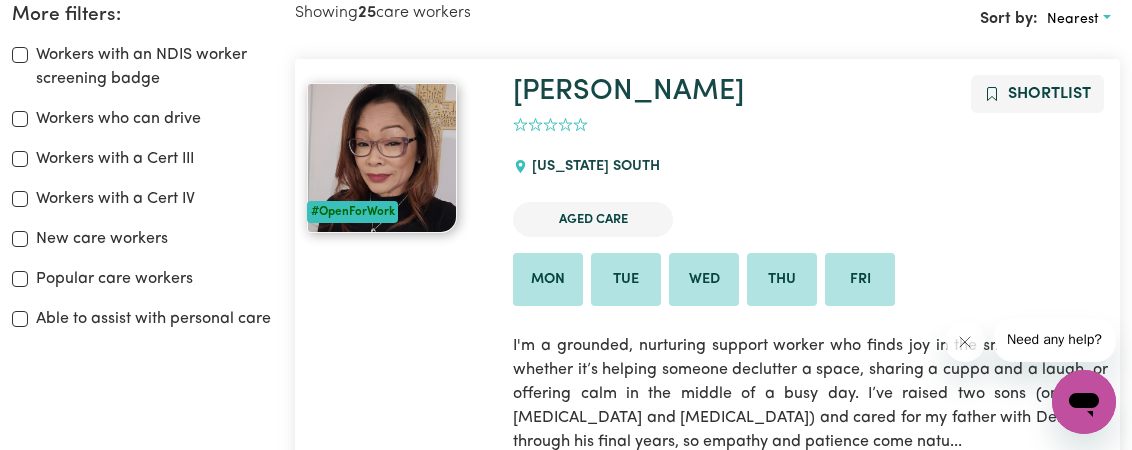 scroll, scrollTop: 0, scrollLeft: 0, axis: both 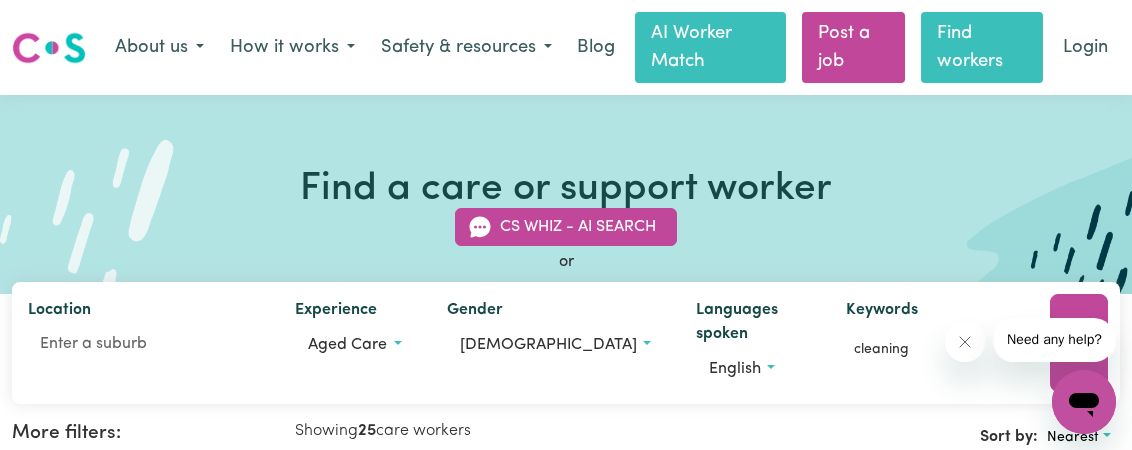 click on "Find workers" at bounding box center [982, 47] 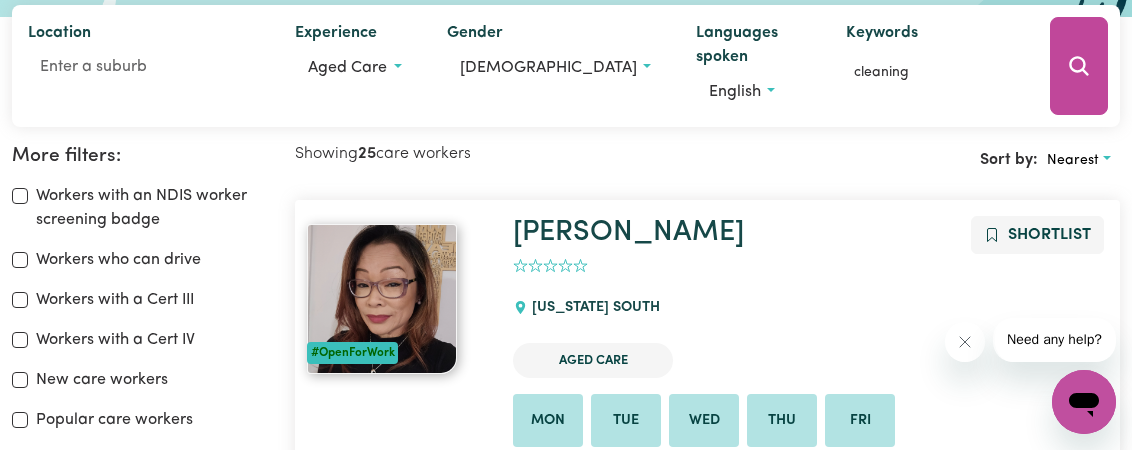 scroll, scrollTop: 190, scrollLeft: 0, axis: vertical 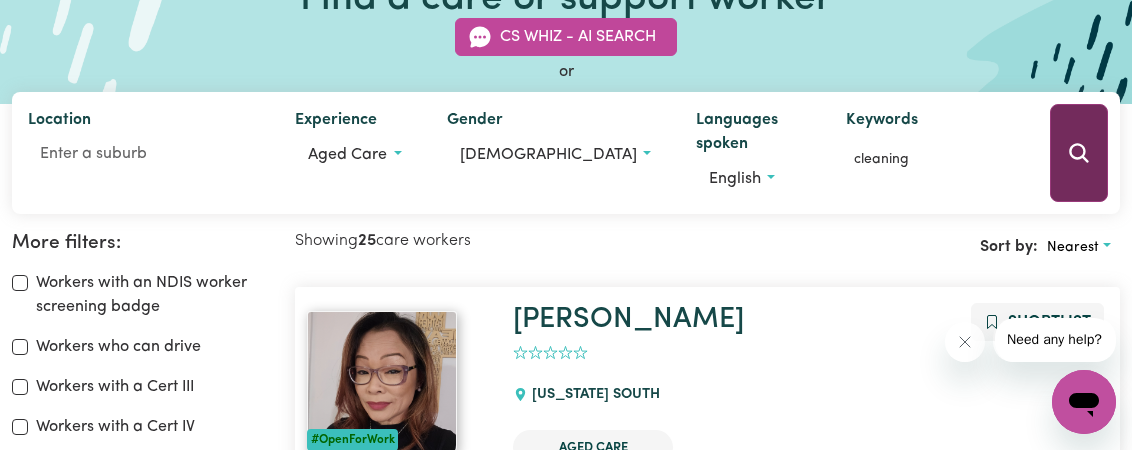 click 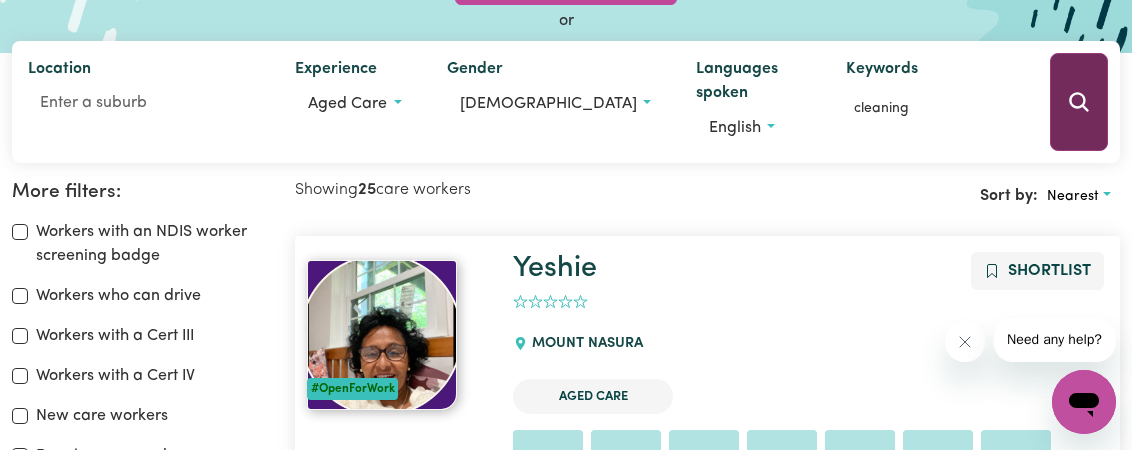 scroll, scrollTop: 358, scrollLeft: 0, axis: vertical 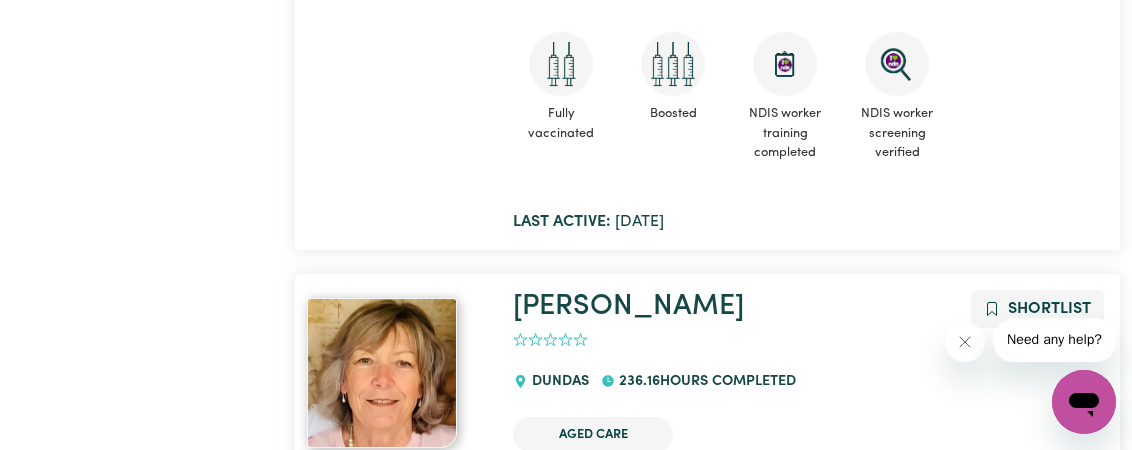 click on "Last active:    [DATE]" at bounding box center (810, 222) 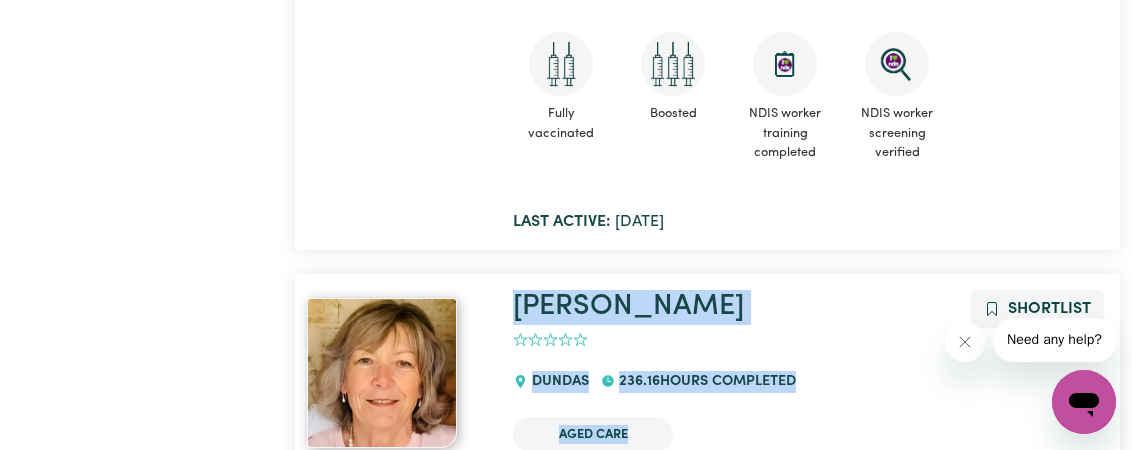 drag, startPoint x: 504, startPoint y: 295, endPoint x: 686, endPoint y: 408, distance: 214.22652 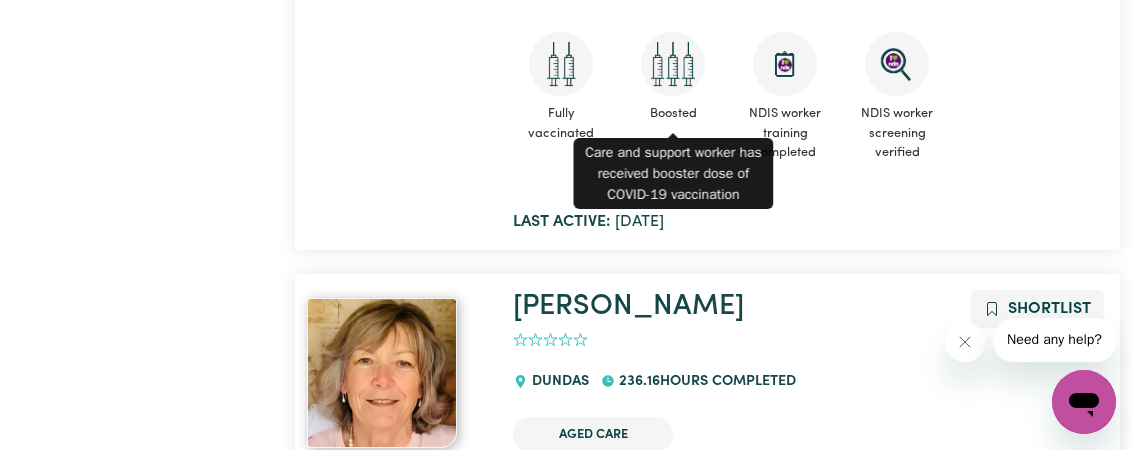 click on "Boosted" at bounding box center [673, 113] 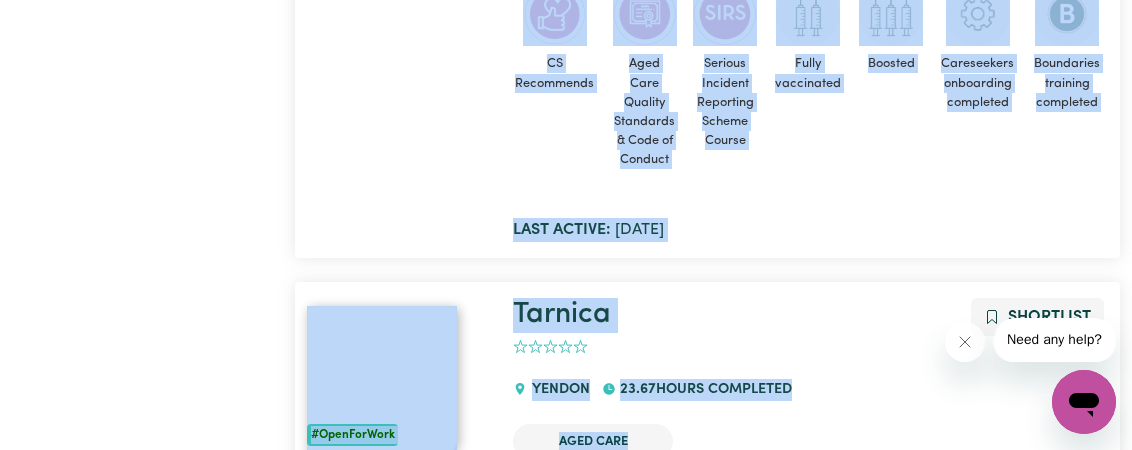 scroll, scrollTop: 7518, scrollLeft: 0, axis: vertical 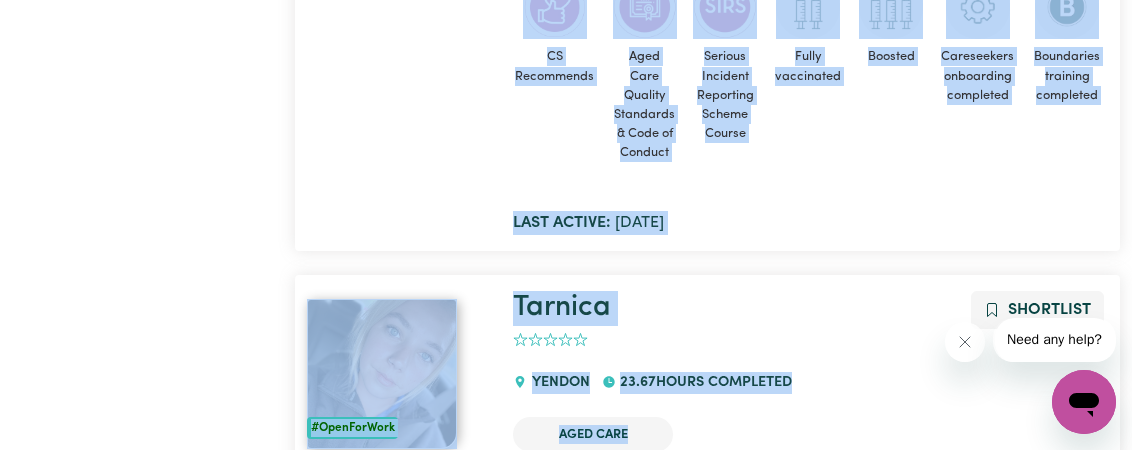 drag, startPoint x: 503, startPoint y: 302, endPoint x: 709, endPoint y: 220, distance: 221.72055 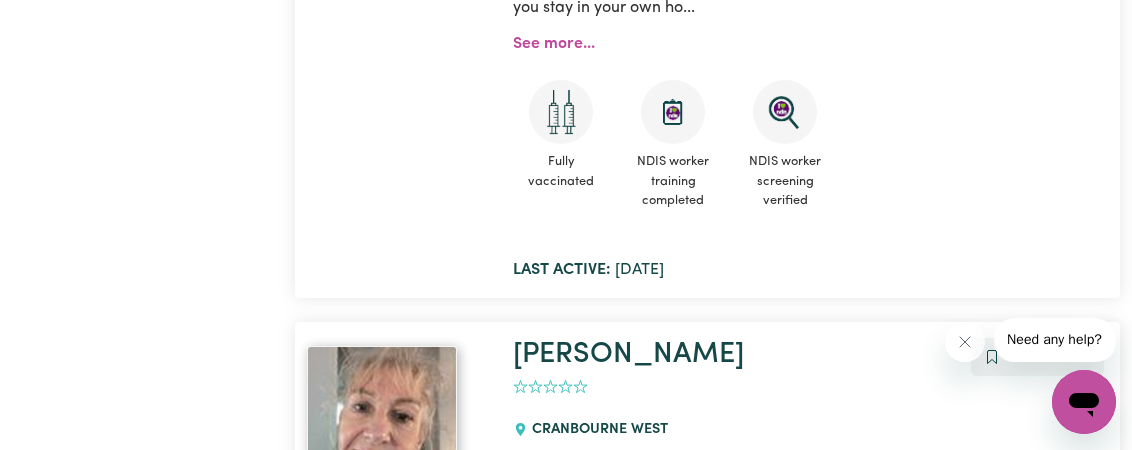 scroll, scrollTop: 6295, scrollLeft: 0, axis: vertical 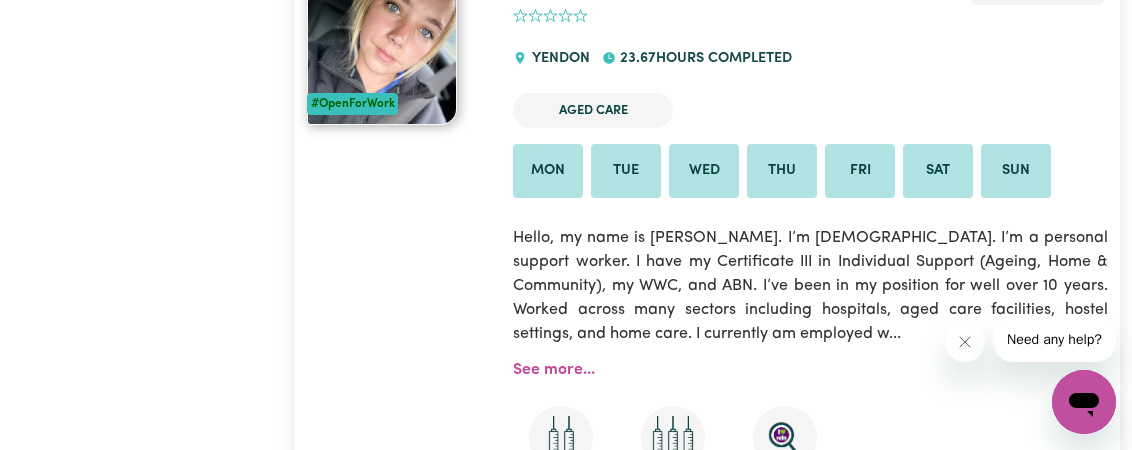 click on "#OpenForWork" at bounding box center (398, 287) 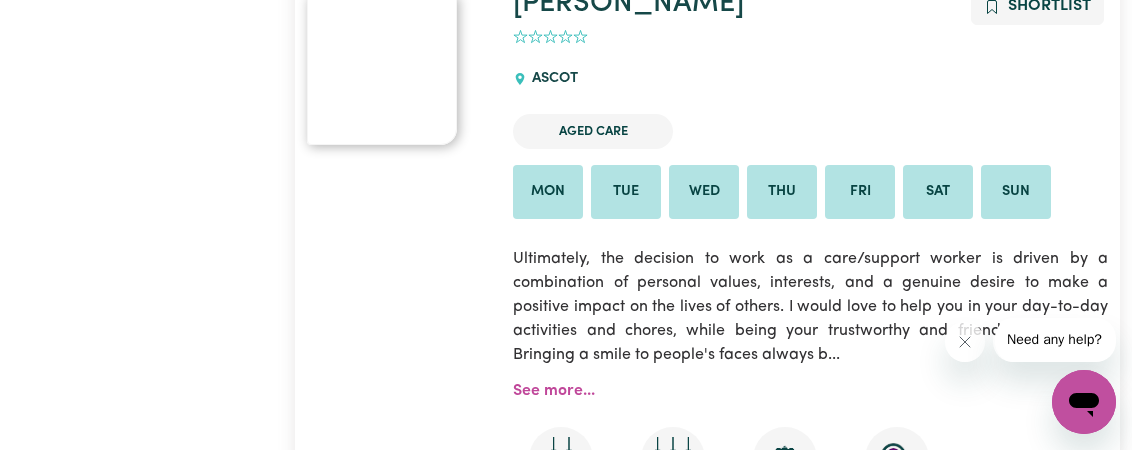 scroll, scrollTop: 11260, scrollLeft: 0, axis: vertical 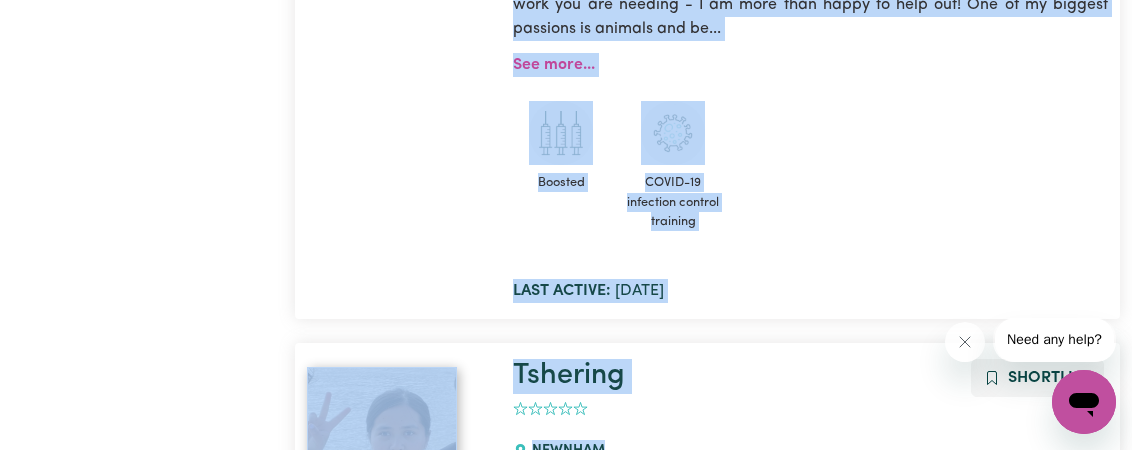 drag, startPoint x: 305, startPoint y: 144, endPoint x: 759, endPoint y: 267, distance: 470.36688 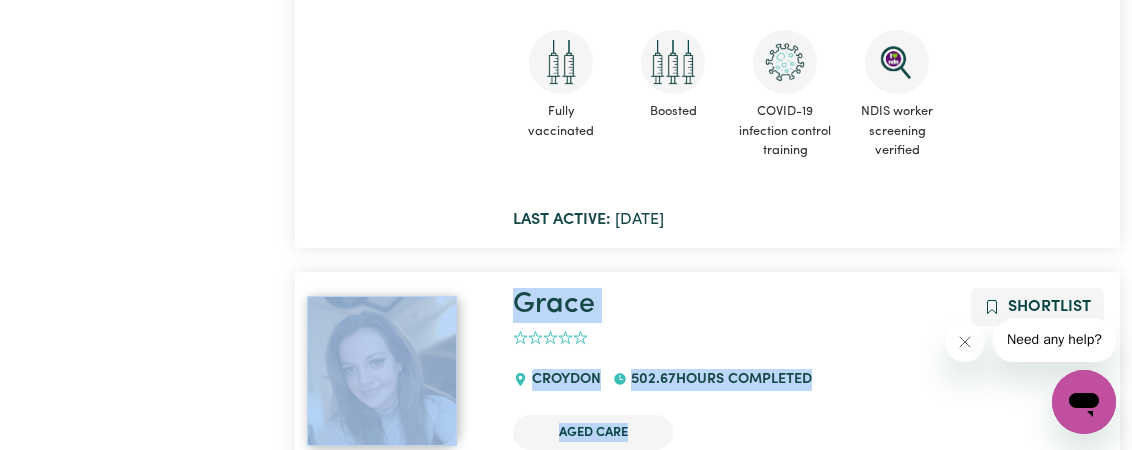 scroll, scrollTop: 15787, scrollLeft: 0, axis: vertical 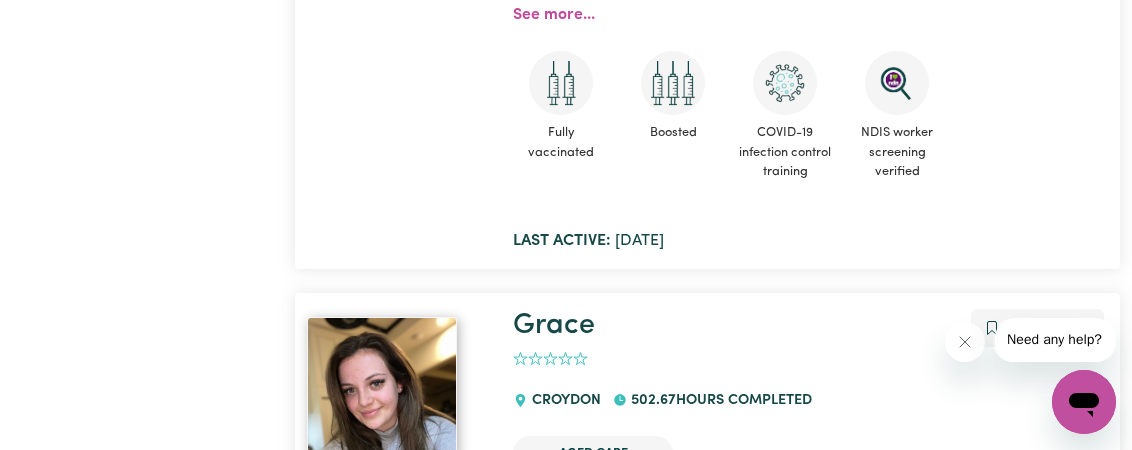 click on "502.67  hours completed" at bounding box center [718, 401] 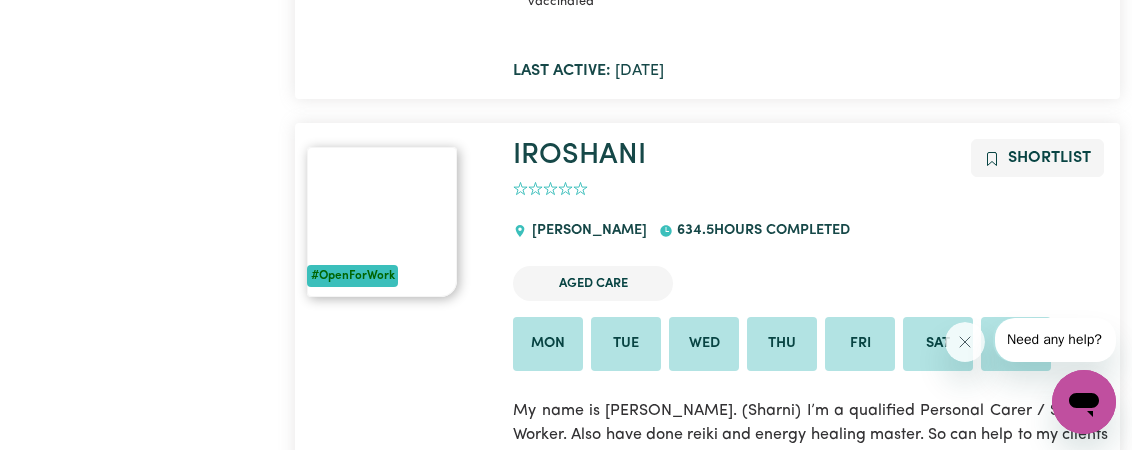 scroll, scrollTop: 9065, scrollLeft: 0, axis: vertical 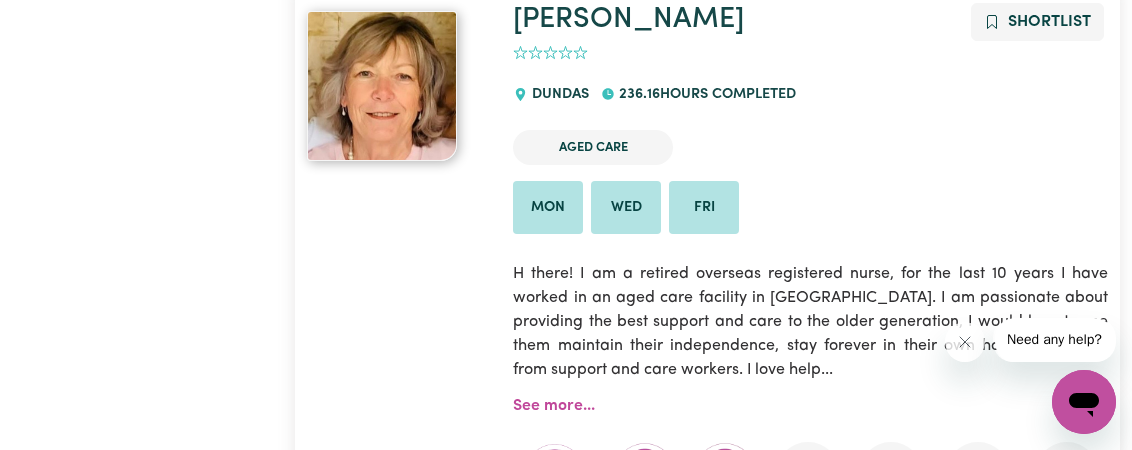 click on "[PERSON_NAME] Shortlist 0 DUNDAS 236.16  hours completed Aged Care Mon Wed Fri H there!
I am a retired overseas registered nurse, for the last 10 years I have worked in an aged care facility in [GEOGRAPHIC_DATA].  I am passionate about providing the best support and care to the older generation, I would love to see them maintain their independence, stay forever in their own homes with help from support and care workers. I love help... See more... CS Recommends Aged Care Quality Standards & Code of Conduct Serious Incident Reporting Scheme Course Fully vaccinated Boosted Careseekers onboarding completed Boundaries training completed NDIS worker training completed NDIS worker screening verified Last active:    [DATE]" at bounding box center [810, 352] 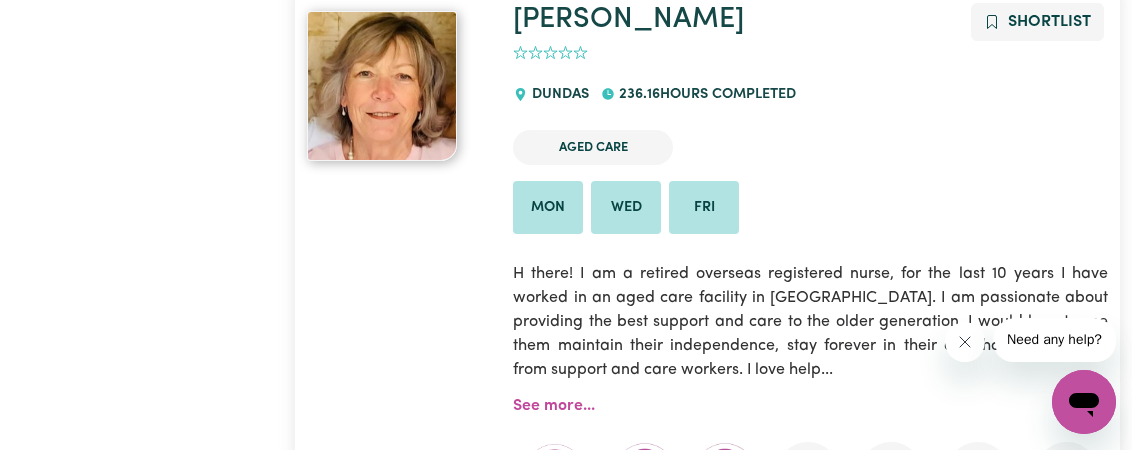 click 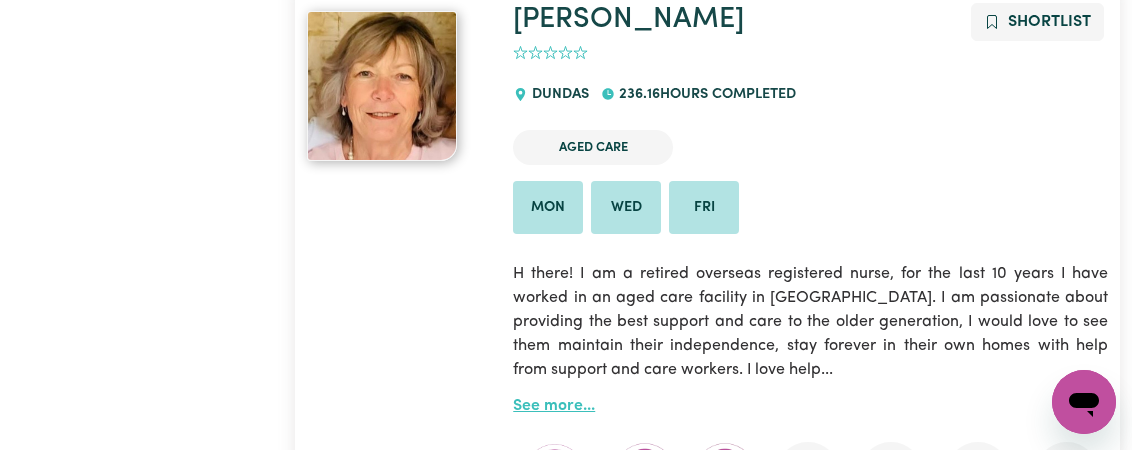 click on "See more..." at bounding box center (554, 406) 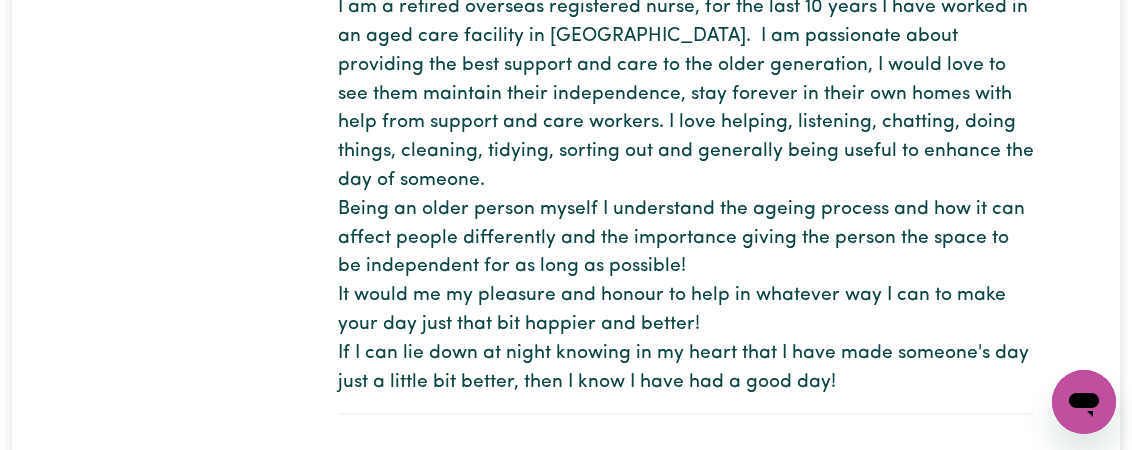 scroll, scrollTop: 555, scrollLeft: 0, axis: vertical 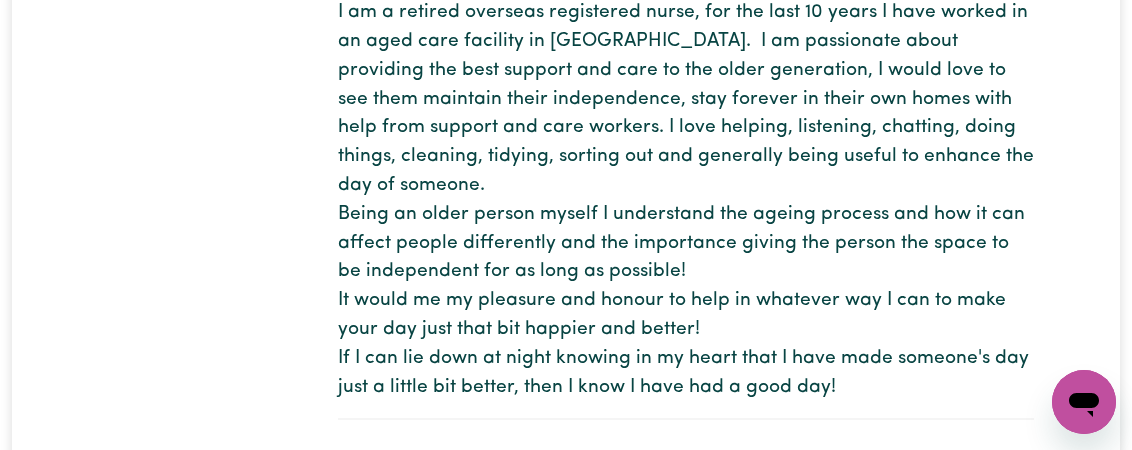 click on "H there!
I am a retired overseas registered nurse, for the last 10 years I have worked in an aged care facility in [GEOGRAPHIC_DATA].  I am passionate about providing the best support and care to the older generation, I would love to see them maintain their independence, stay forever in their own homes with help from support and care workers. I love helping, listening, chatting, doing things, cleaning, tidying, sorting out and generally being useful to enhance the day of someone.
Being an older person myself I understand the ageing process and how it can affect people differently and the importance giving the person the space to be independent for as long as possible!
It would me my pleasure and honour to help in whatever way I can to make your day just that bit happier and better!
If I can lie down at night knowing in my heart that I have made someone's day just a little bit better, then I know I have had a good day!" at bounding box center (686, 186) 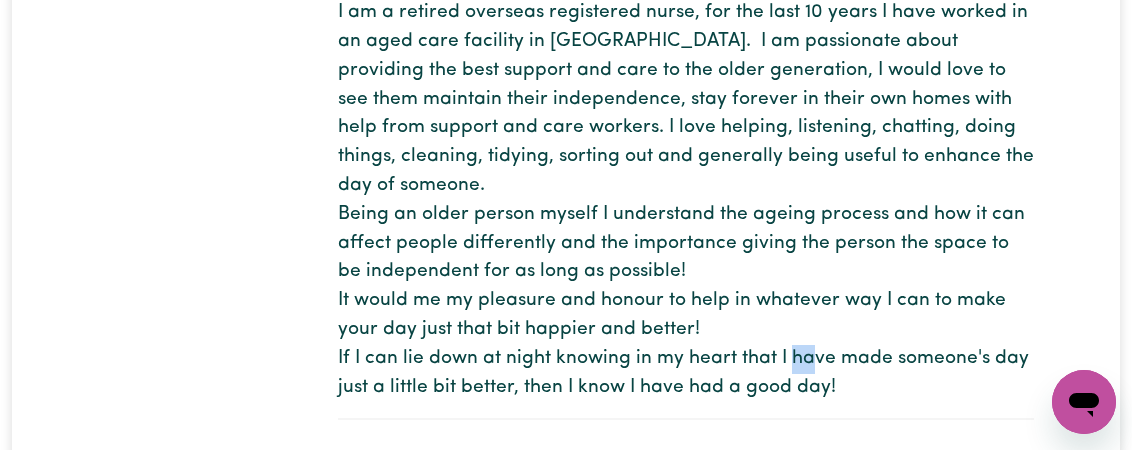 drag, startPoint x: 872, startPoint y: 342, endPoint x: 847, endPoint y: 342, distance: 25 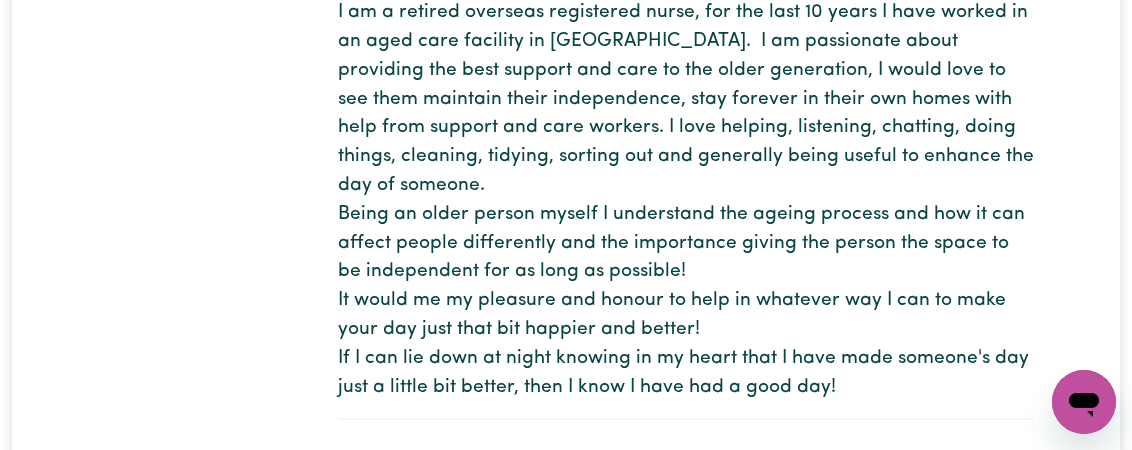 click on "H there!
I am a retired overseas registered nurse, for the last 10 years I have worked in an aged care facility in [GEOGRAPHIC_DATA].  I am passionate about providing the best support and care to the older generation, I would love to see them maintain their independence, stay forever in their own homes with help from support and care workers. I love helping, listening, chatting, doing things, cleaning, tidying, sorting out and generally being useful to enhance the day of someone.
Being an older person myself I understand the ageing process and how it can affect people differently and the importance giving the person the space to be independent for as long as possible!
It would me my pleasure and honour to help in whatever way I can to make your day just that bit happier and better!
If I can lie down at night knowing in my heart that I have made someone's day just a little bit better, then I know I have had a good day!" at bounding box center [686, 186] 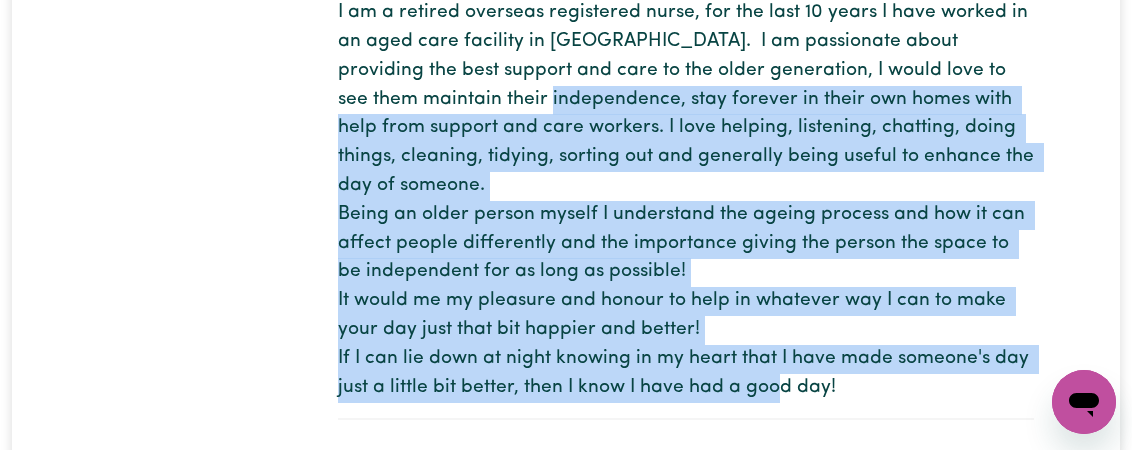 drag, startPoint x: 833, startPoint y: 360, endPoint x: 440, endPoint y: 104, distance: 469.02557 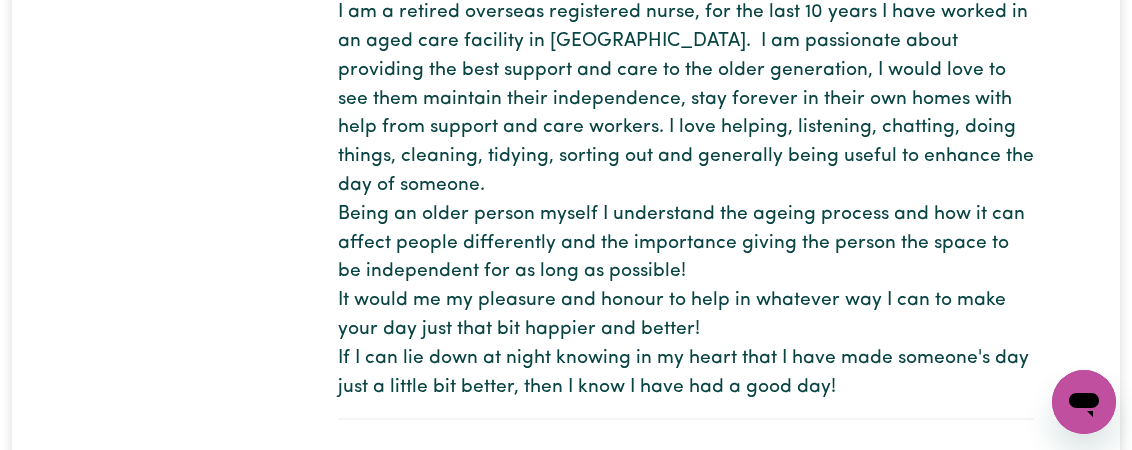 click at bounding box center (206, 1692) 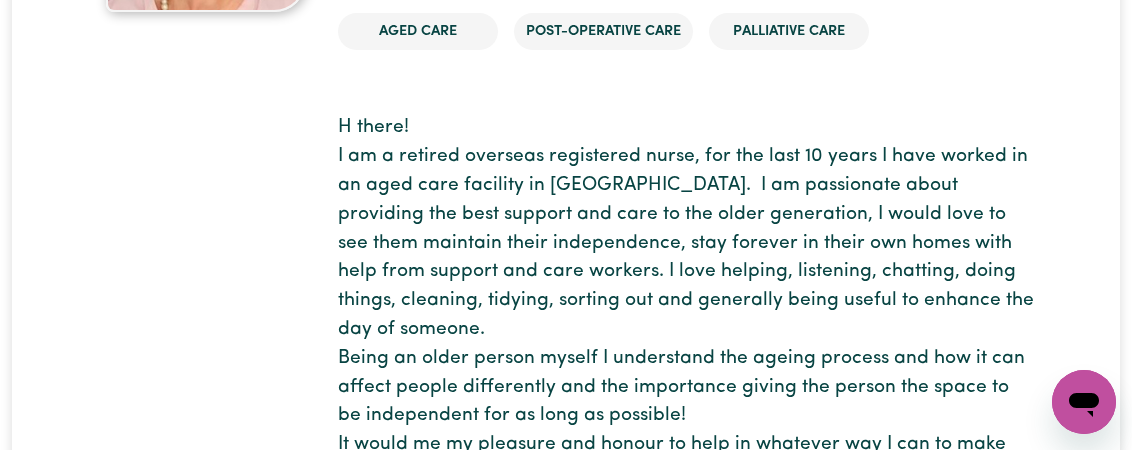 scroll, scrollTop: 388, scrollLeft: 0, axis: vertical 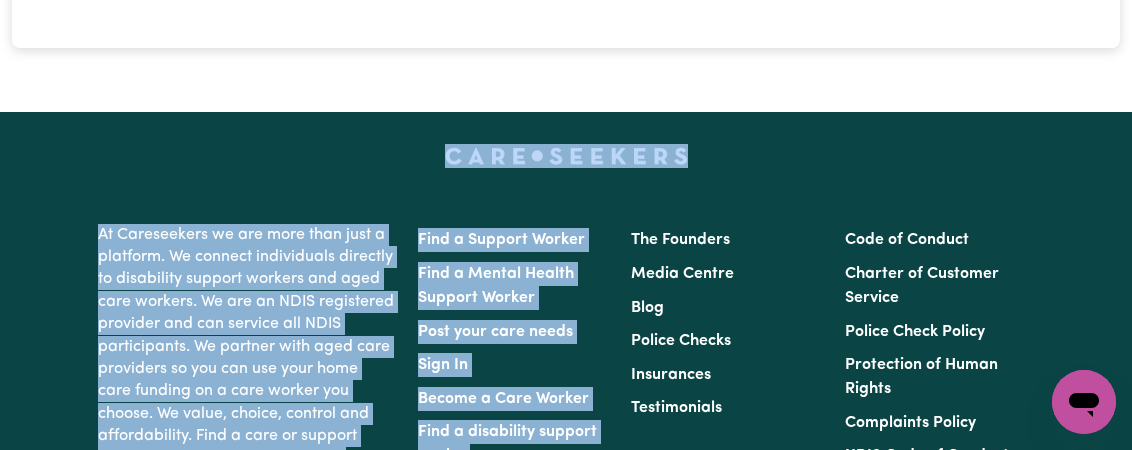 drag, startPoint x: 65, startPoint y: 41, endPoint x: 511, endPoint y: 70, distance: 446.94183 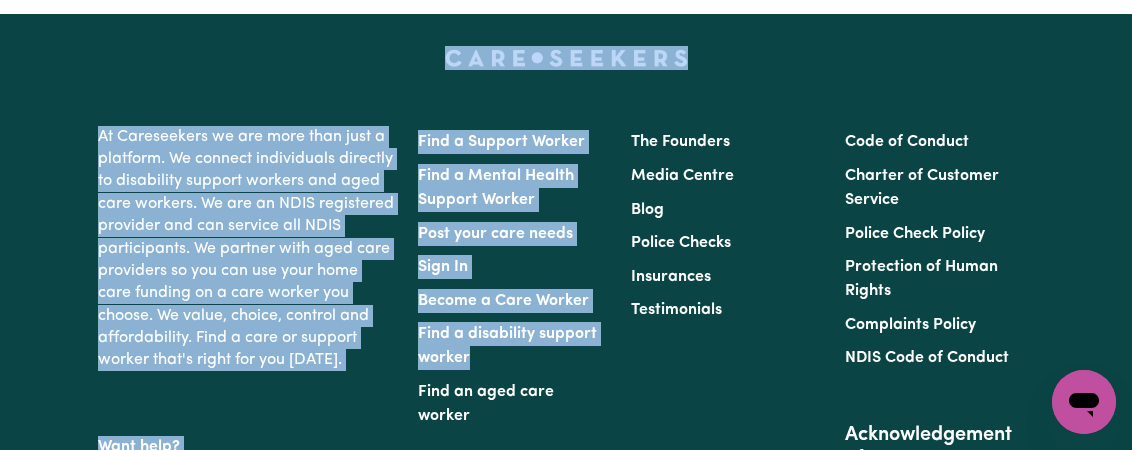 scroll, scrollTop: 4345, scrollLeft: 0, axis: vertical 